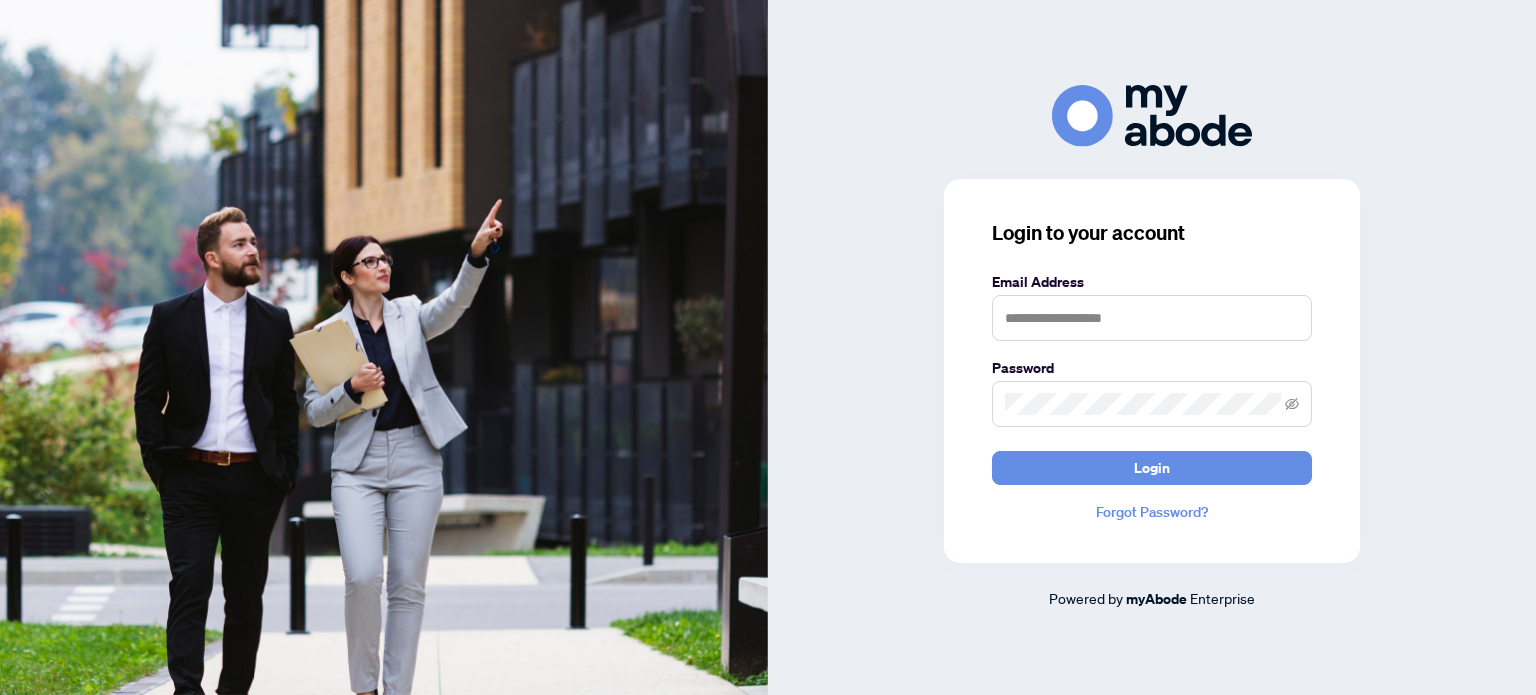 scroll, scrollTop: 0, scrollLeft: 0, axis: both 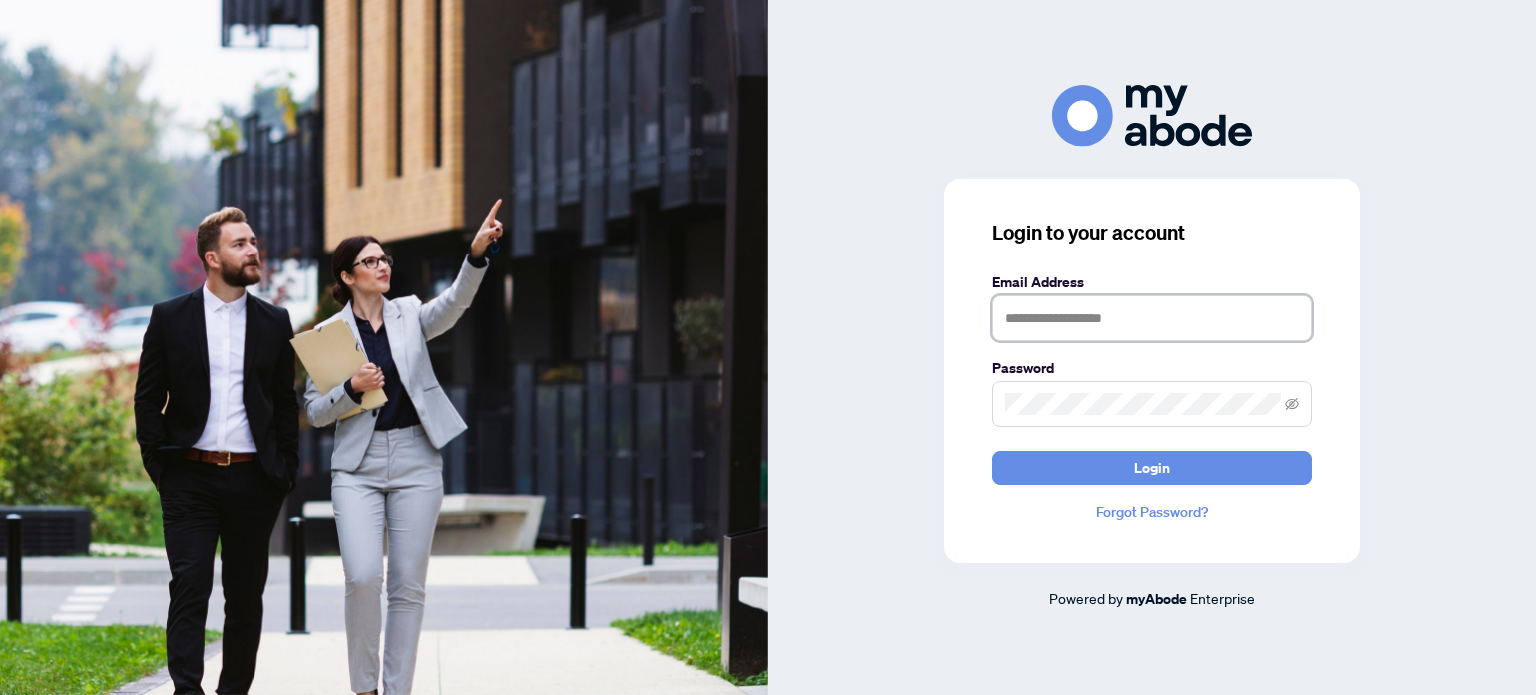 click at bounding box center (1152, 318) 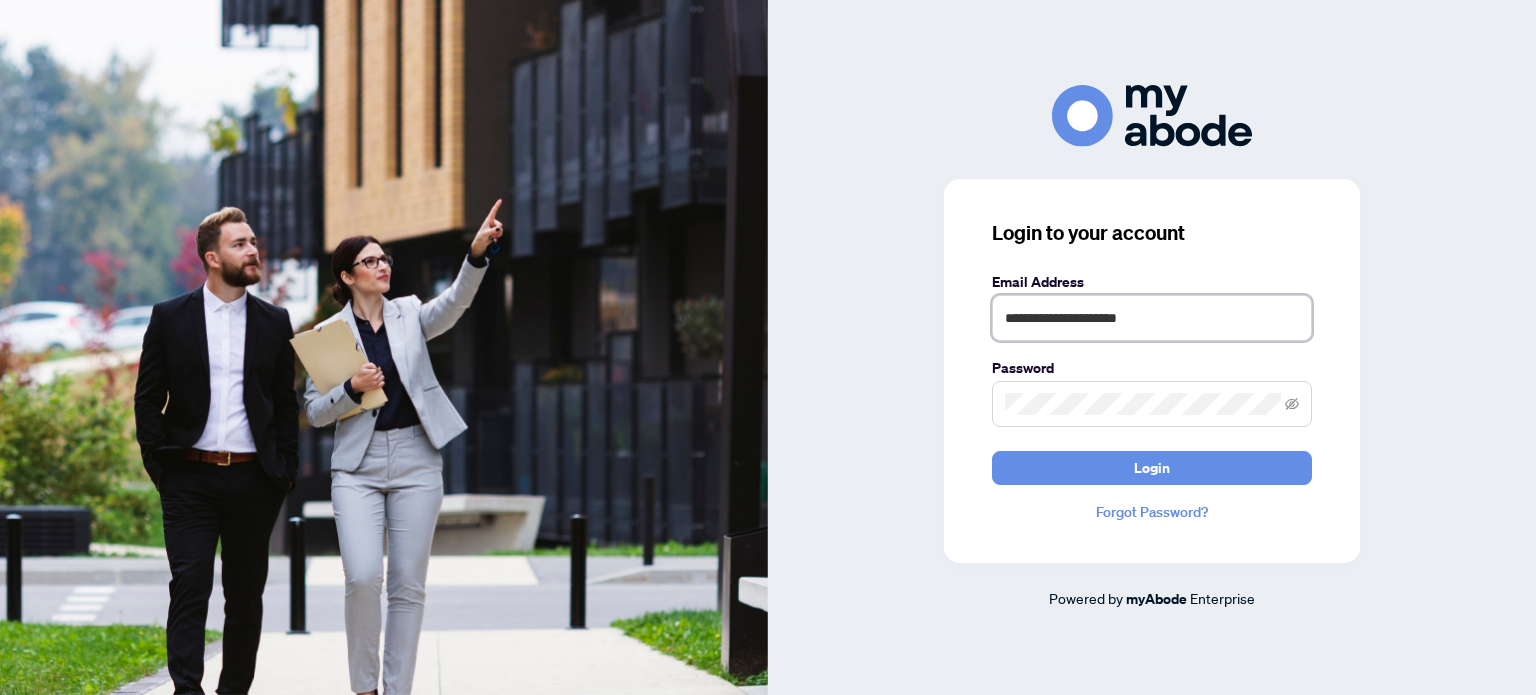 type on "**********" 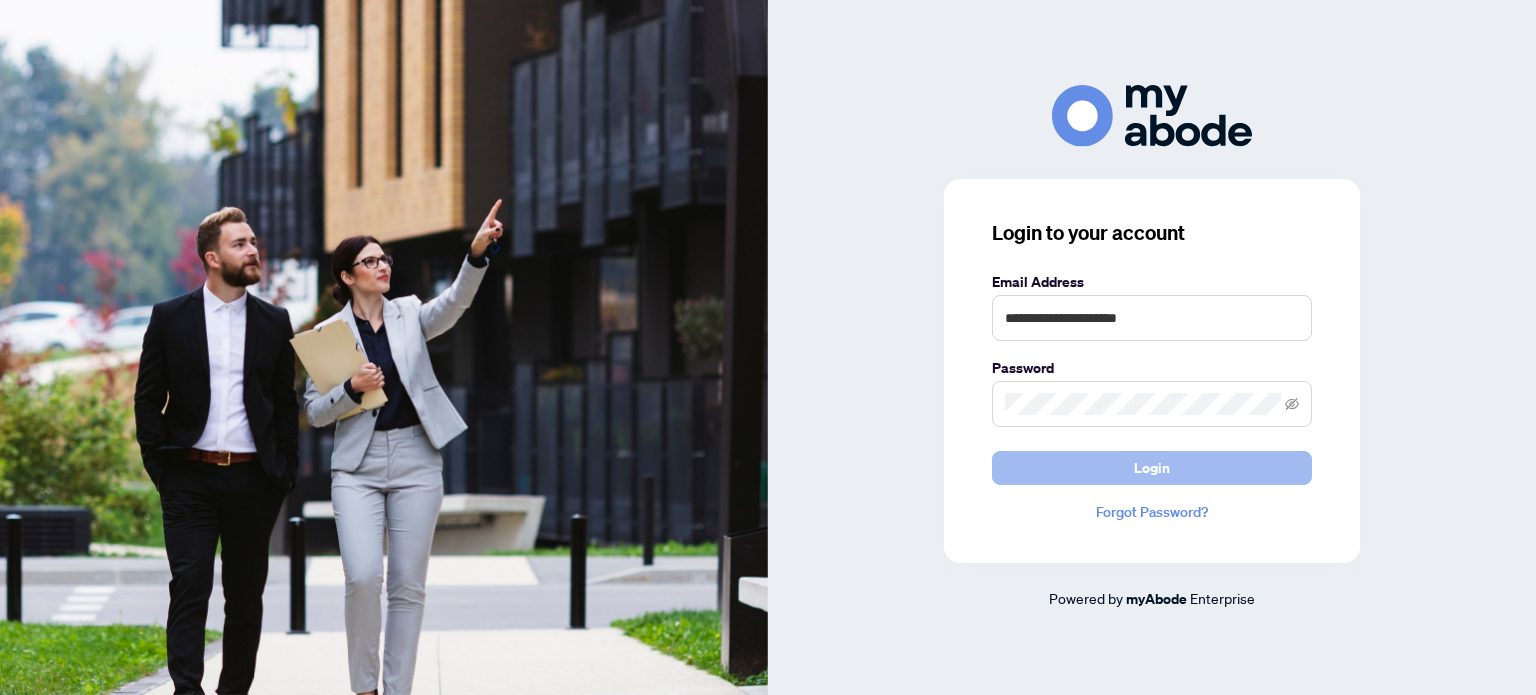 click on "Login" at bounding box center [1152, 468] 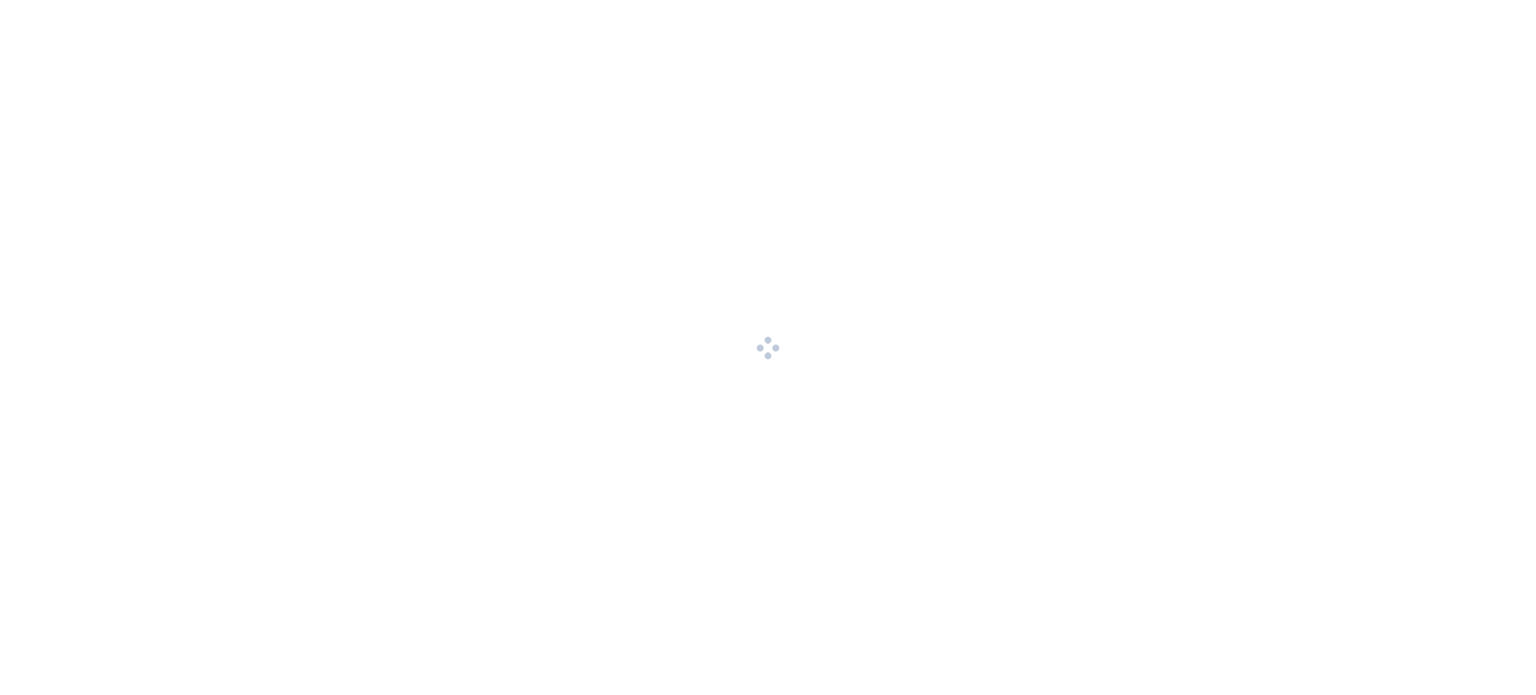 scroll, scrollTop: 0, scrollLeft: 0, axis: both 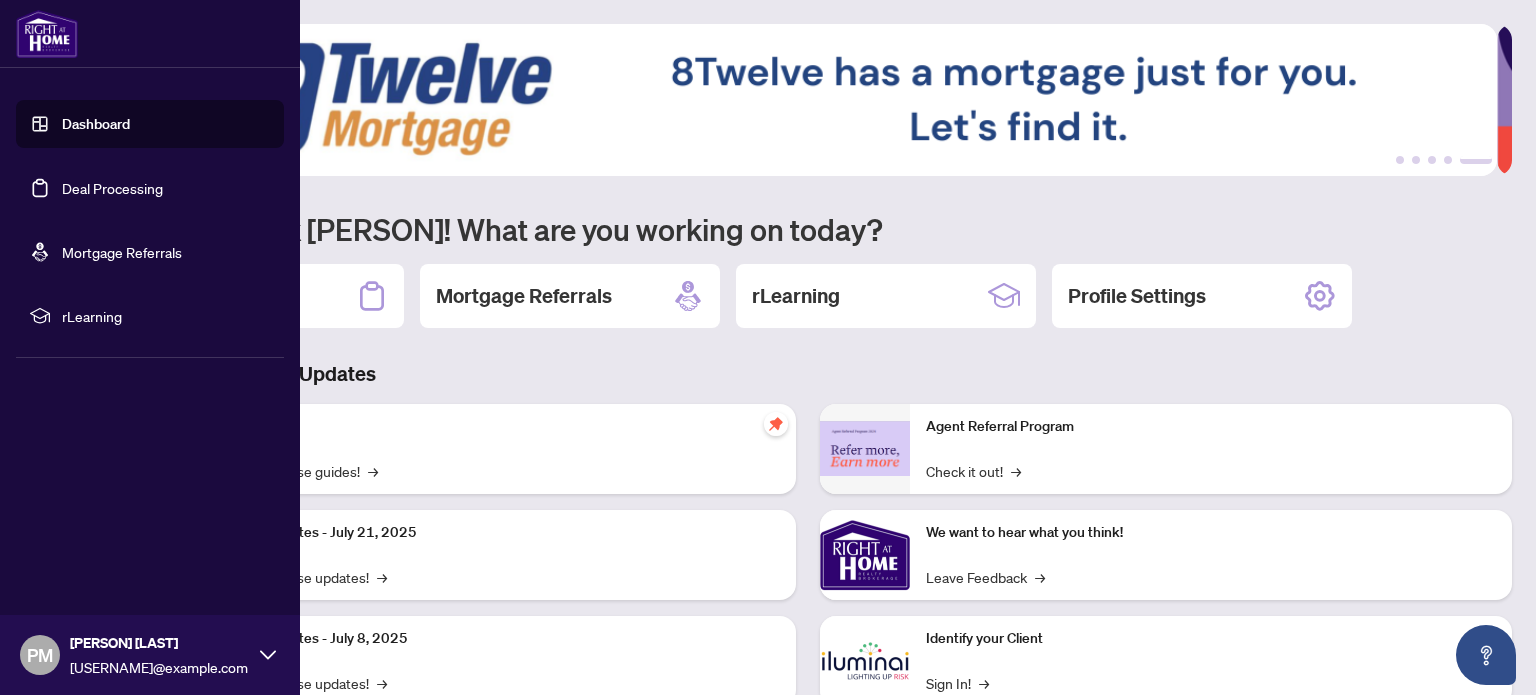 click on "Deal Processing" at bounding box center (112, 188) 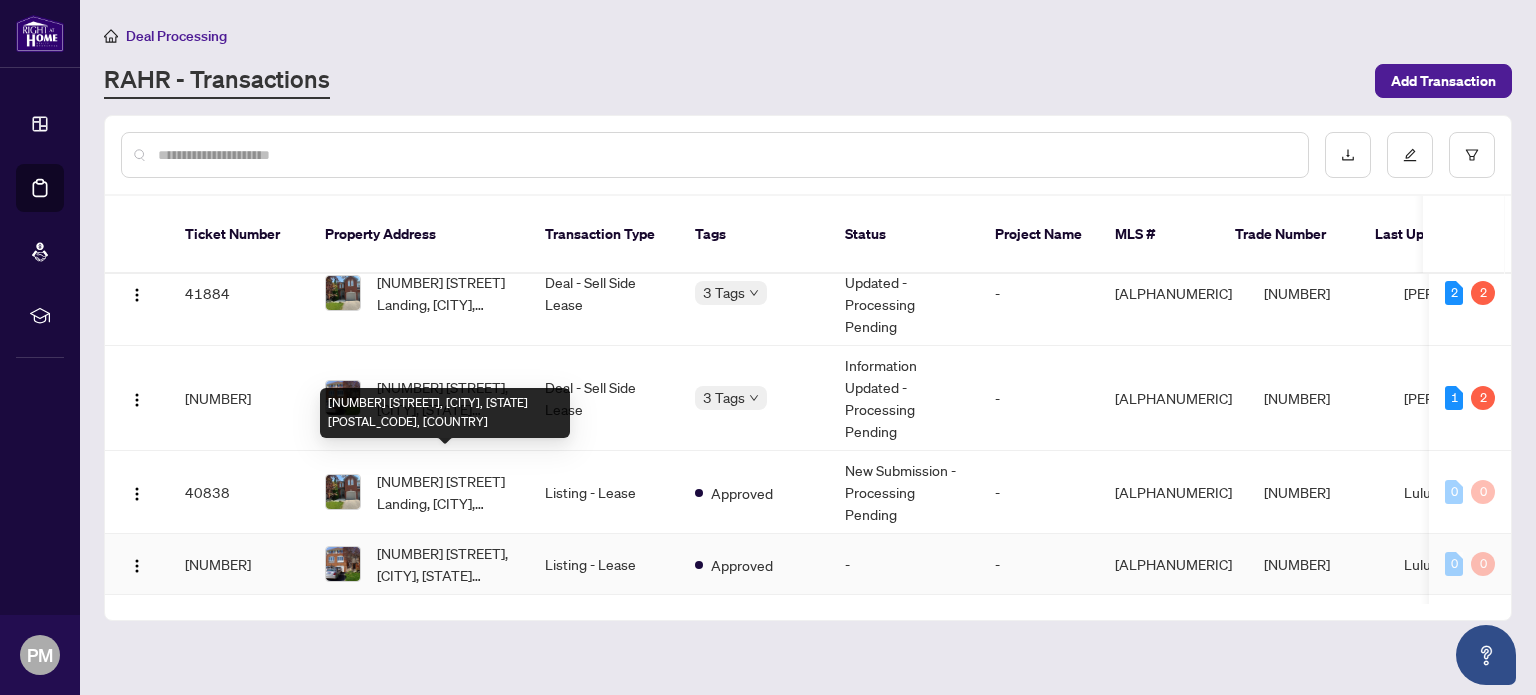 scroll, scrollTop: 0, scrollLeft: 0, axis: both 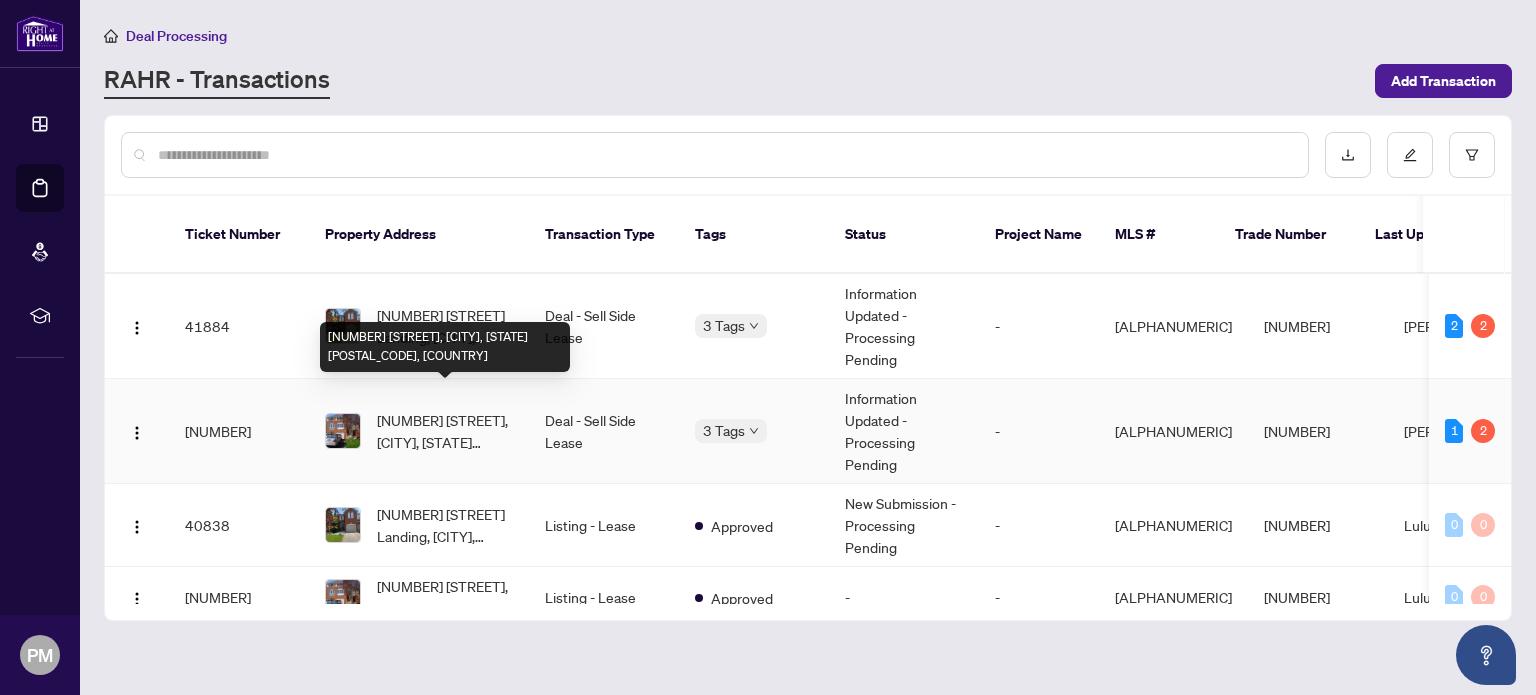 click on "[NUMBER] [STREET], [CITY], [STATE] [POSTAL_CODE], [COUNTRY]" at bounding box center (445, 431) 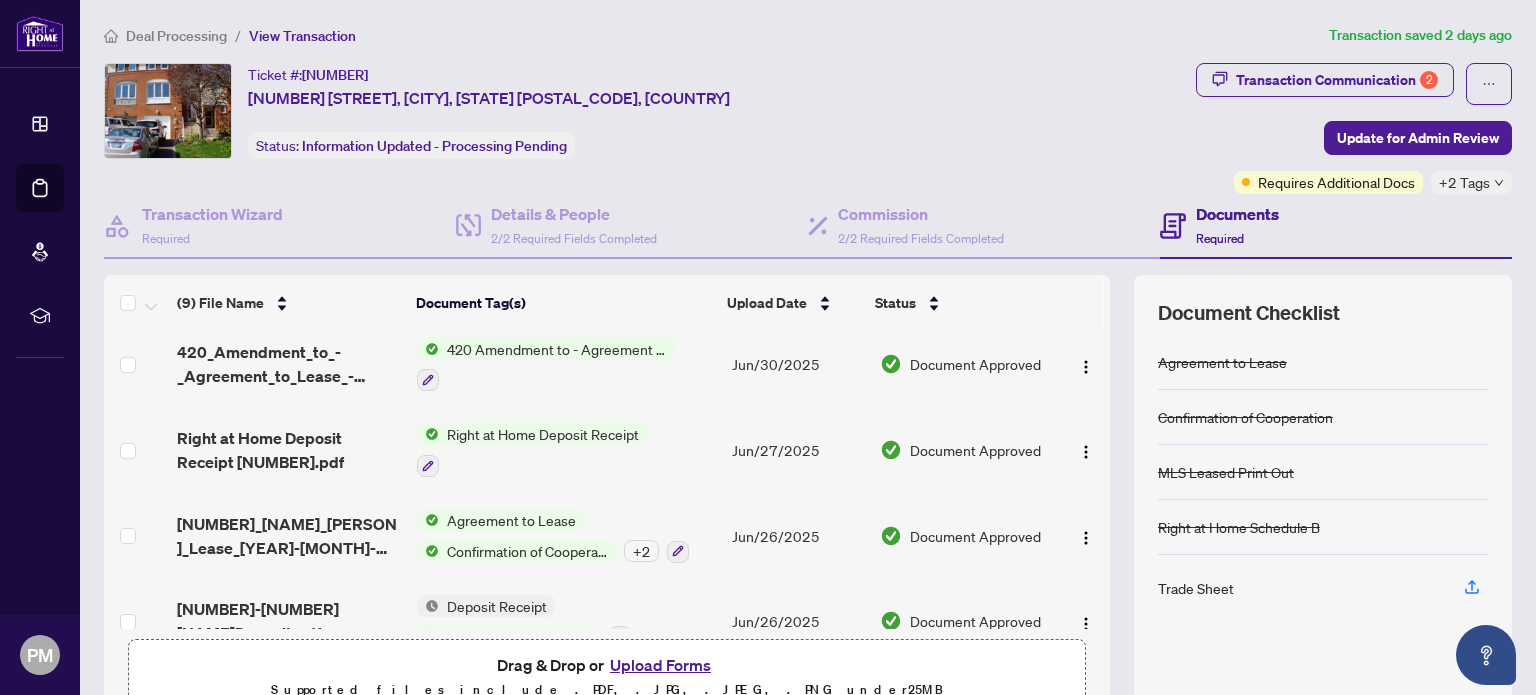 scroll, scrollTop: 437, scrollLeft: 0, axis: vertical 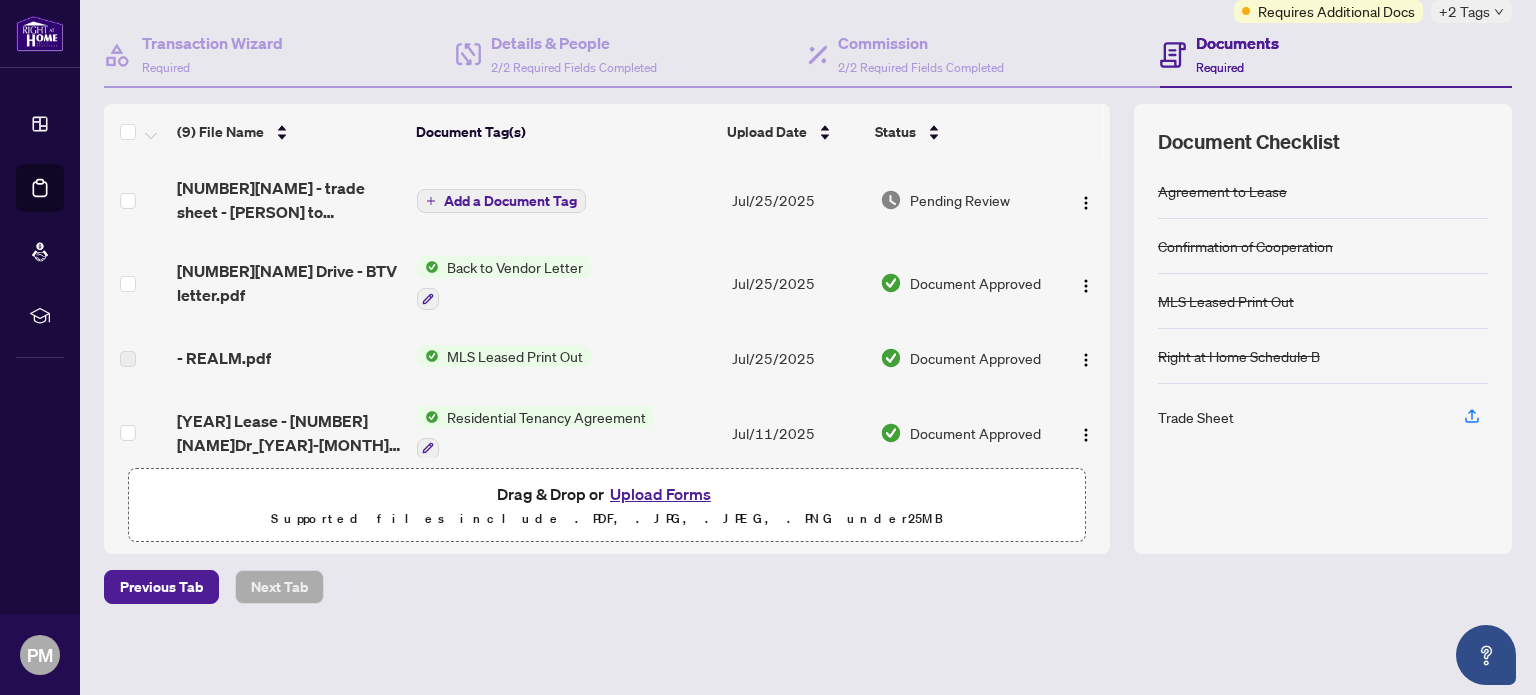 click on "Upload Forms" at bounding box center (660, 494) 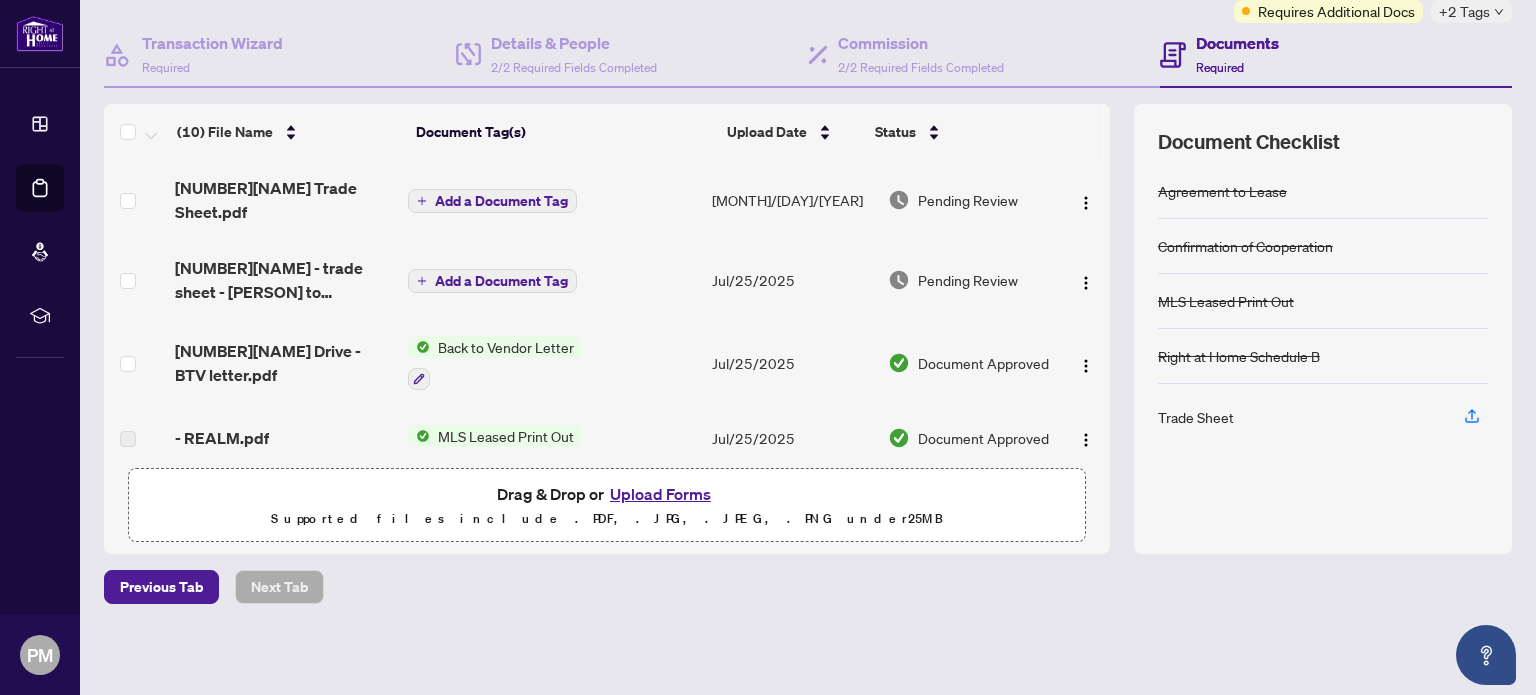 scroll, scrollTop: 0, scrollLeft: 0, axis: both 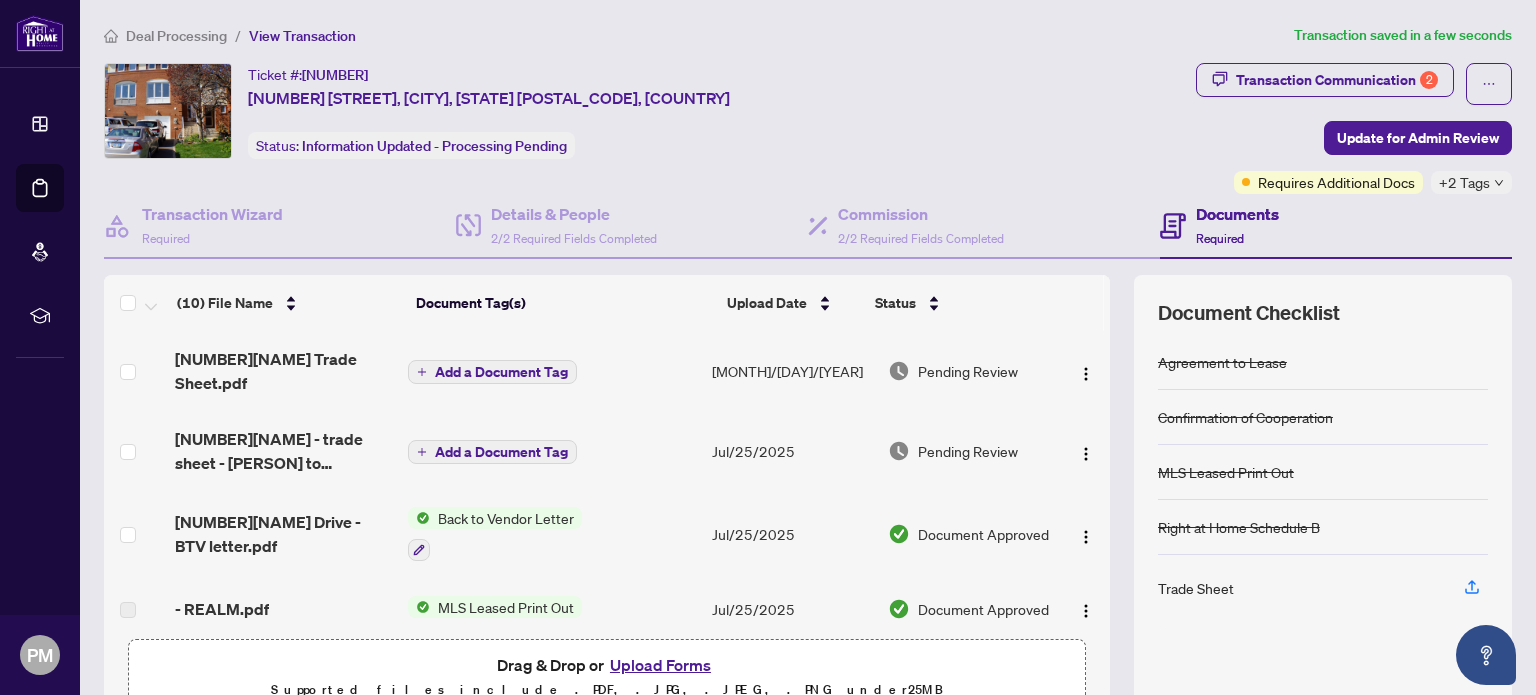 click on "Add a Document Tag" at bounding box center [501, 372] 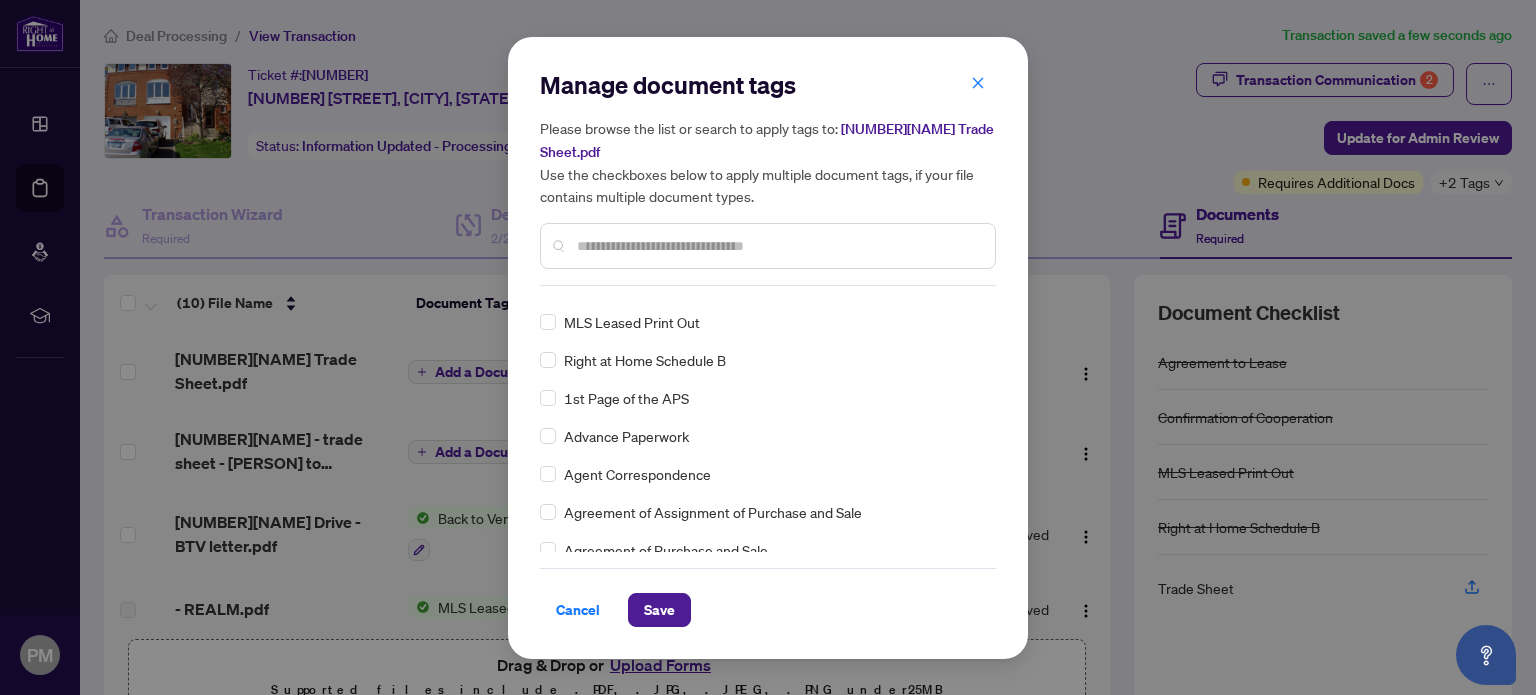 scroll, scrollTop: 0, scrollLeft: 0, axis: both 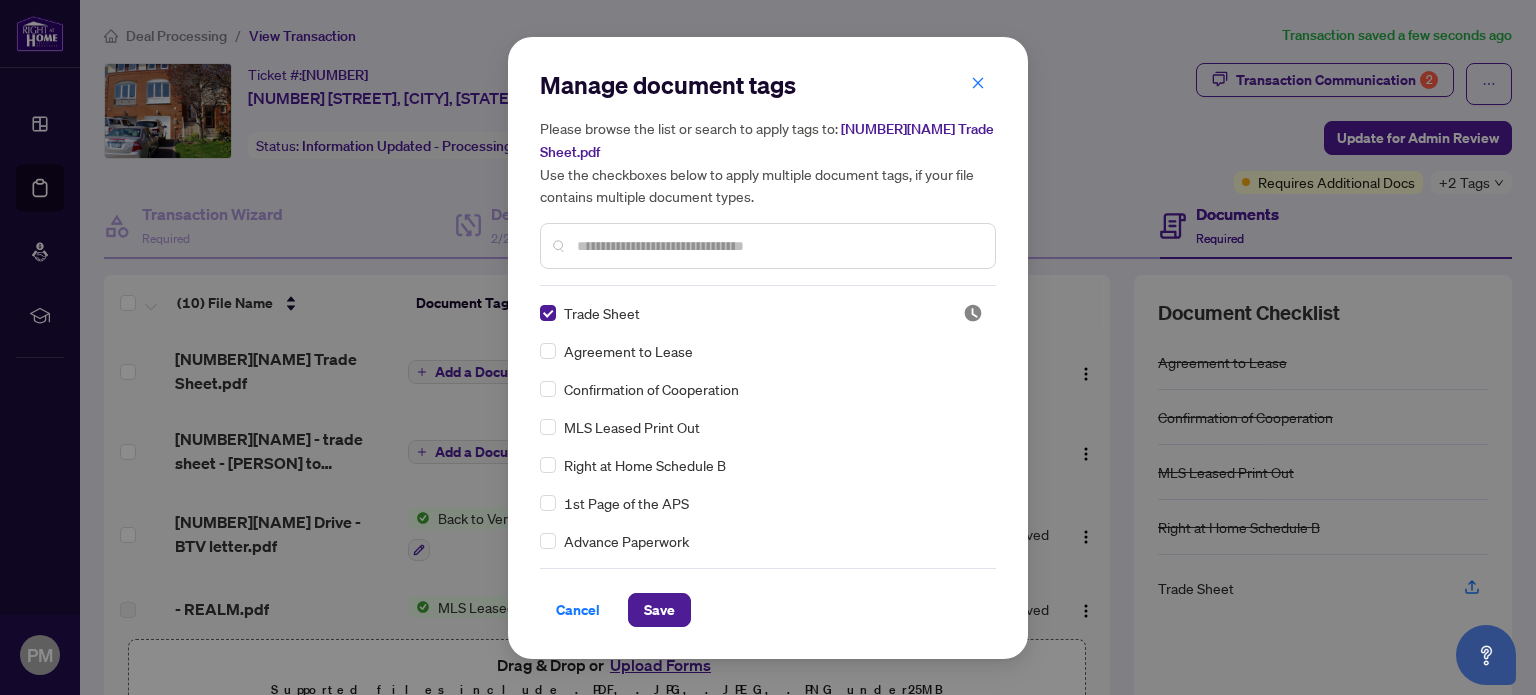 click at bounding box center (778, 246) 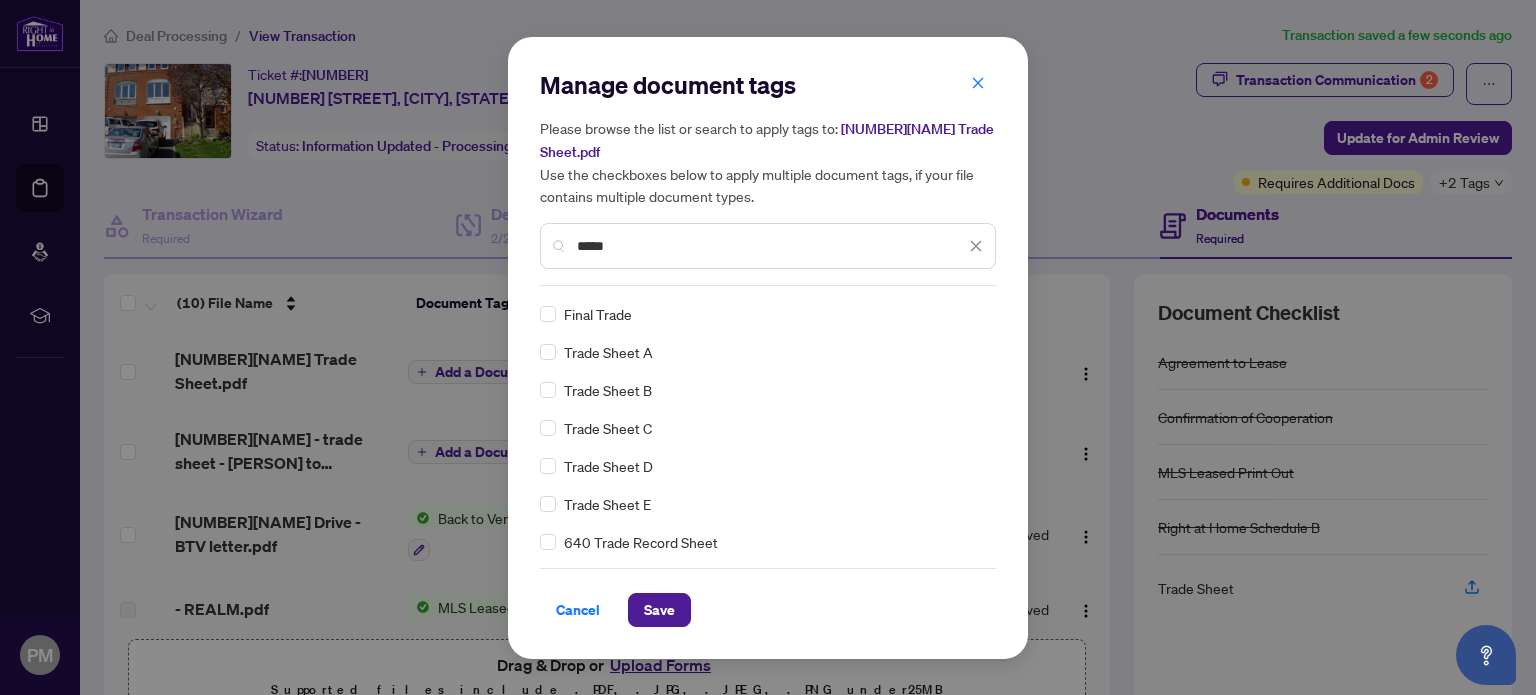 scroll, scrollTop: 0, scrollLeft: 0, axis: both 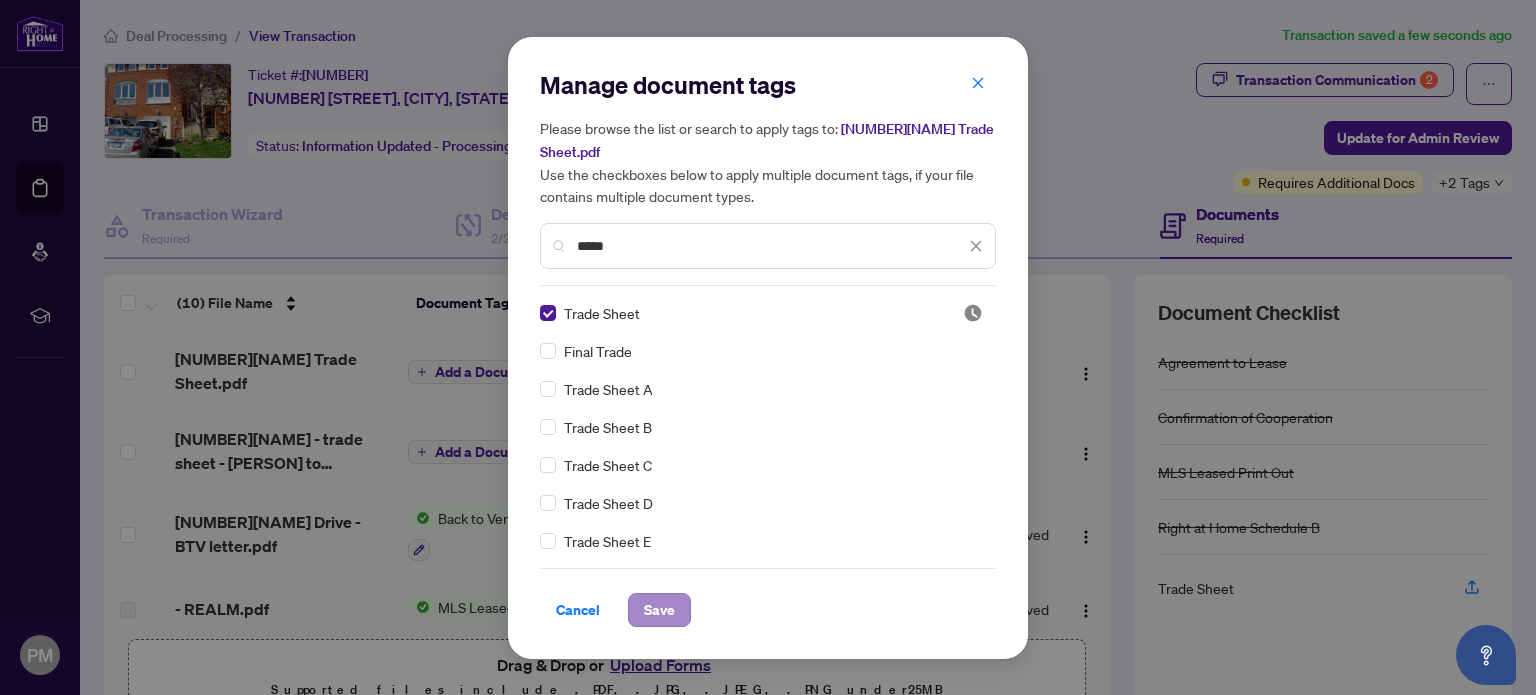 type on "*****" 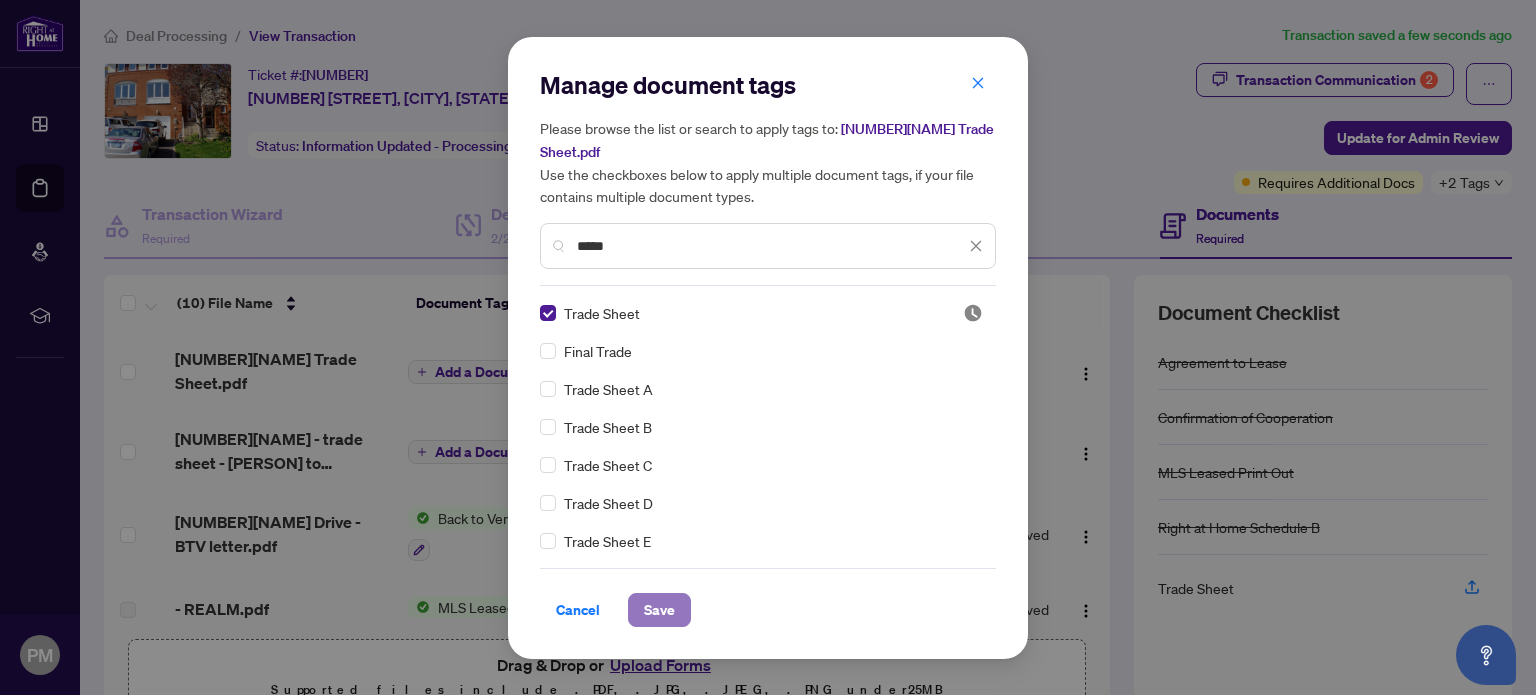 click on "Save" at bounding box center [659, 610] 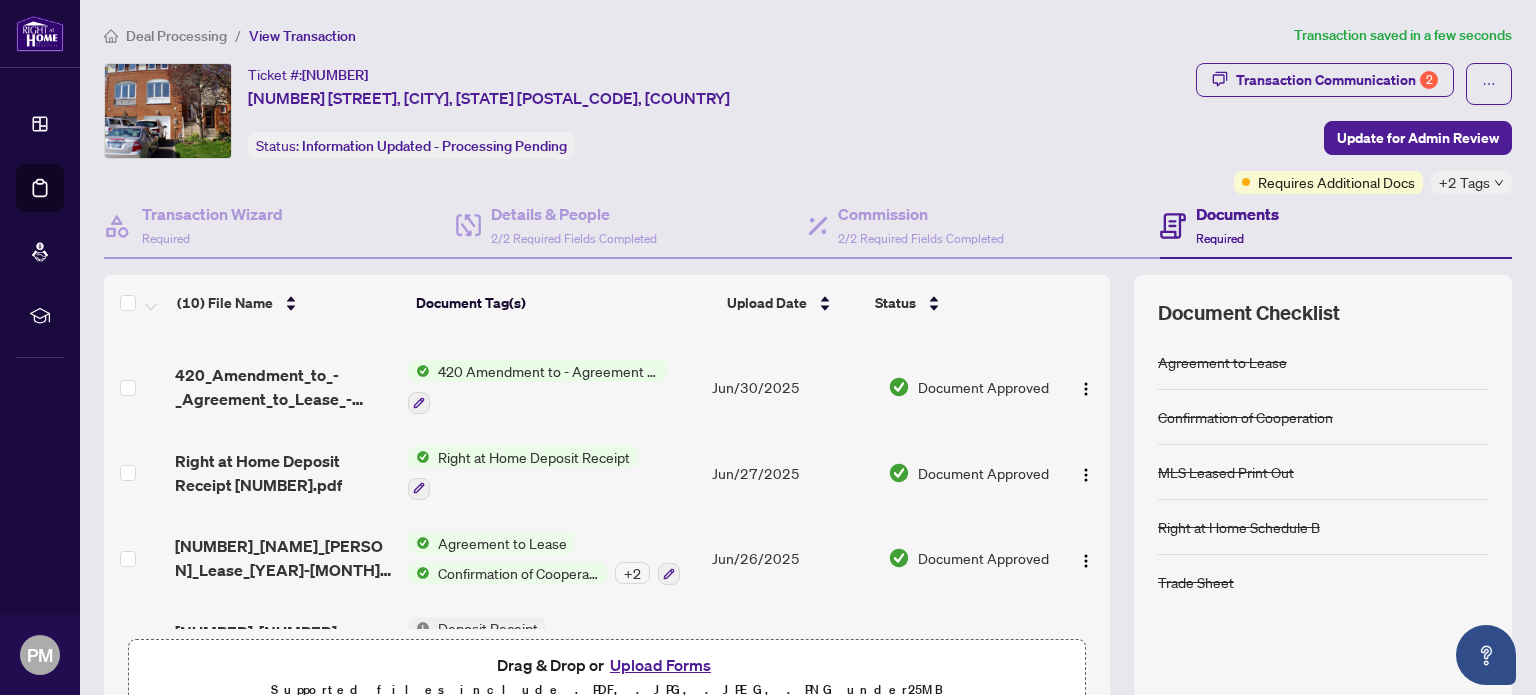 scroll, scrollTop: 521, scrollLeft: 0, axis: vertical 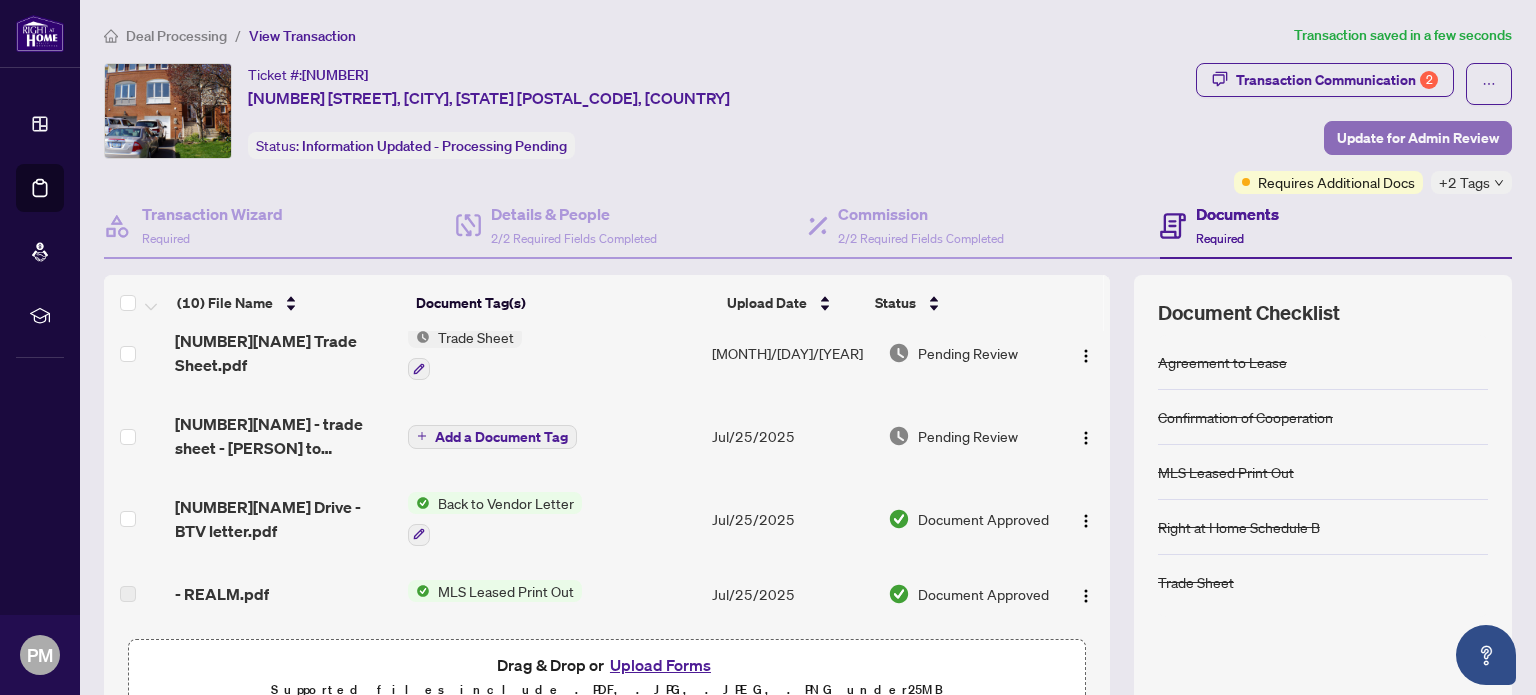 click on "Update for Admin Review" at bounding box center (1418, 138) 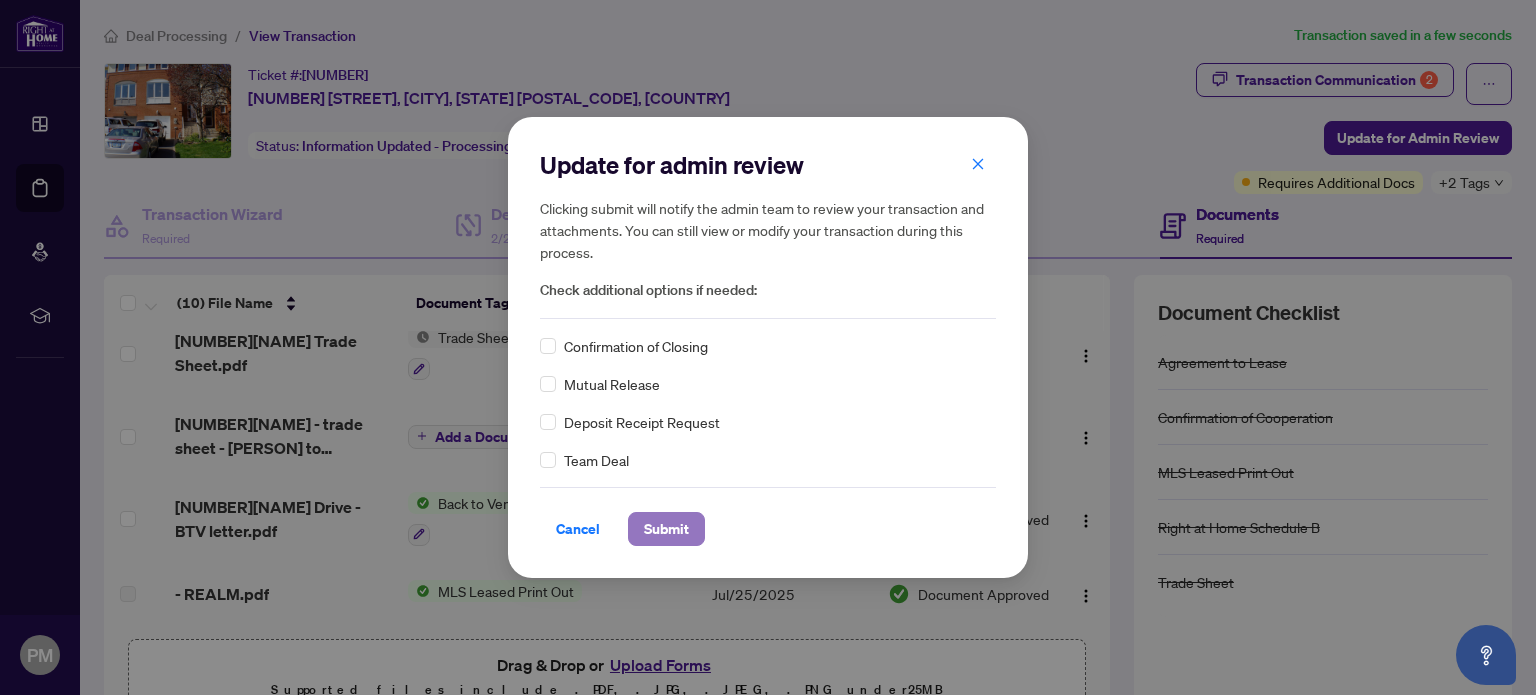 click on "Submit" at bounding box center [666, 529] 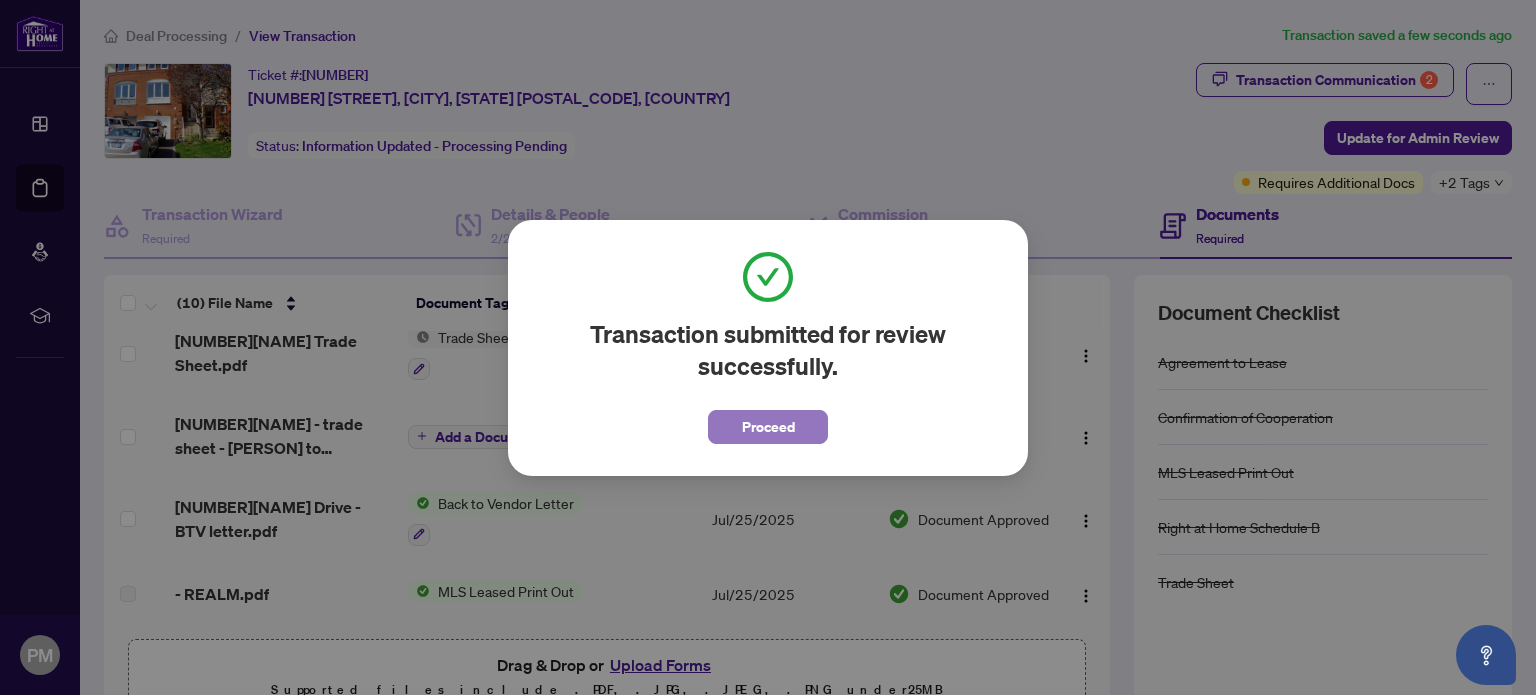 click on "Proceed" at bounding box center (768, 427) 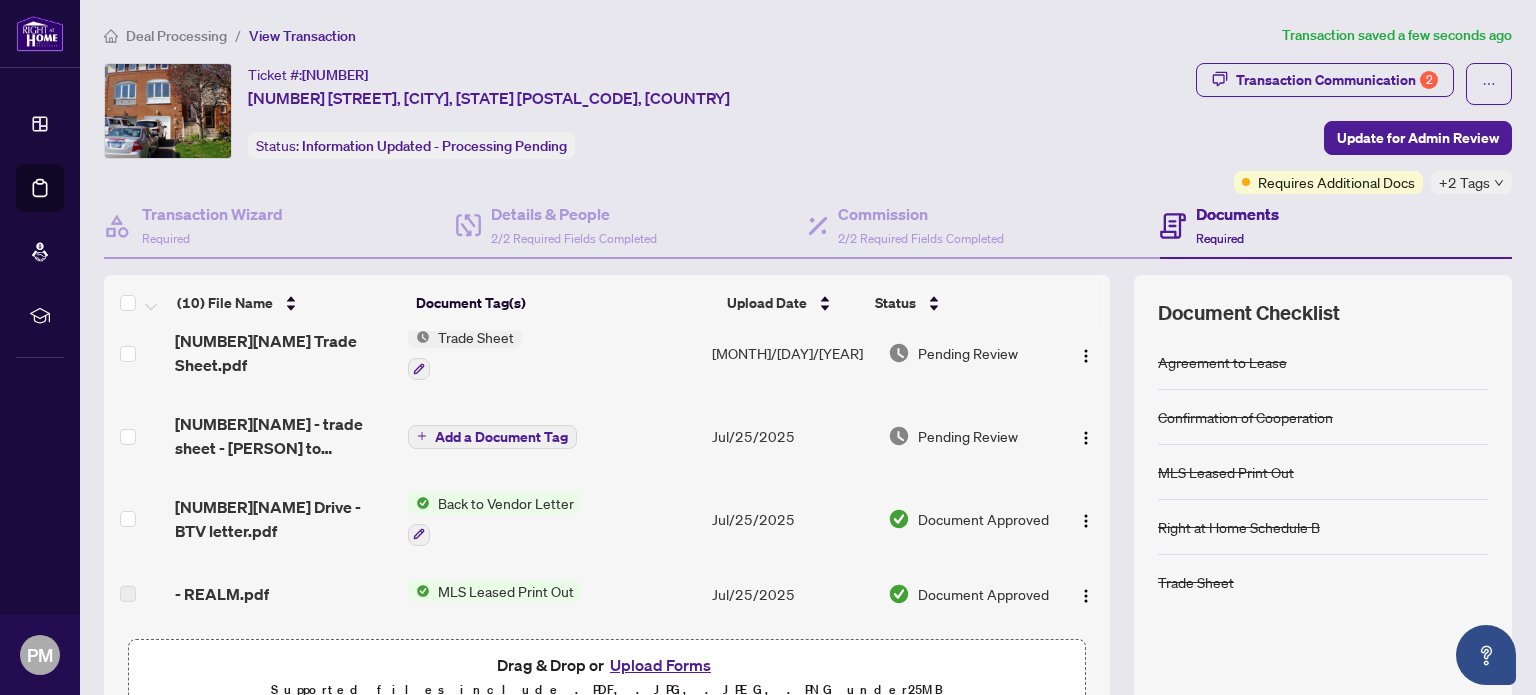 scroll, scrollTop: 0, scrollLeft: 0, axis: both 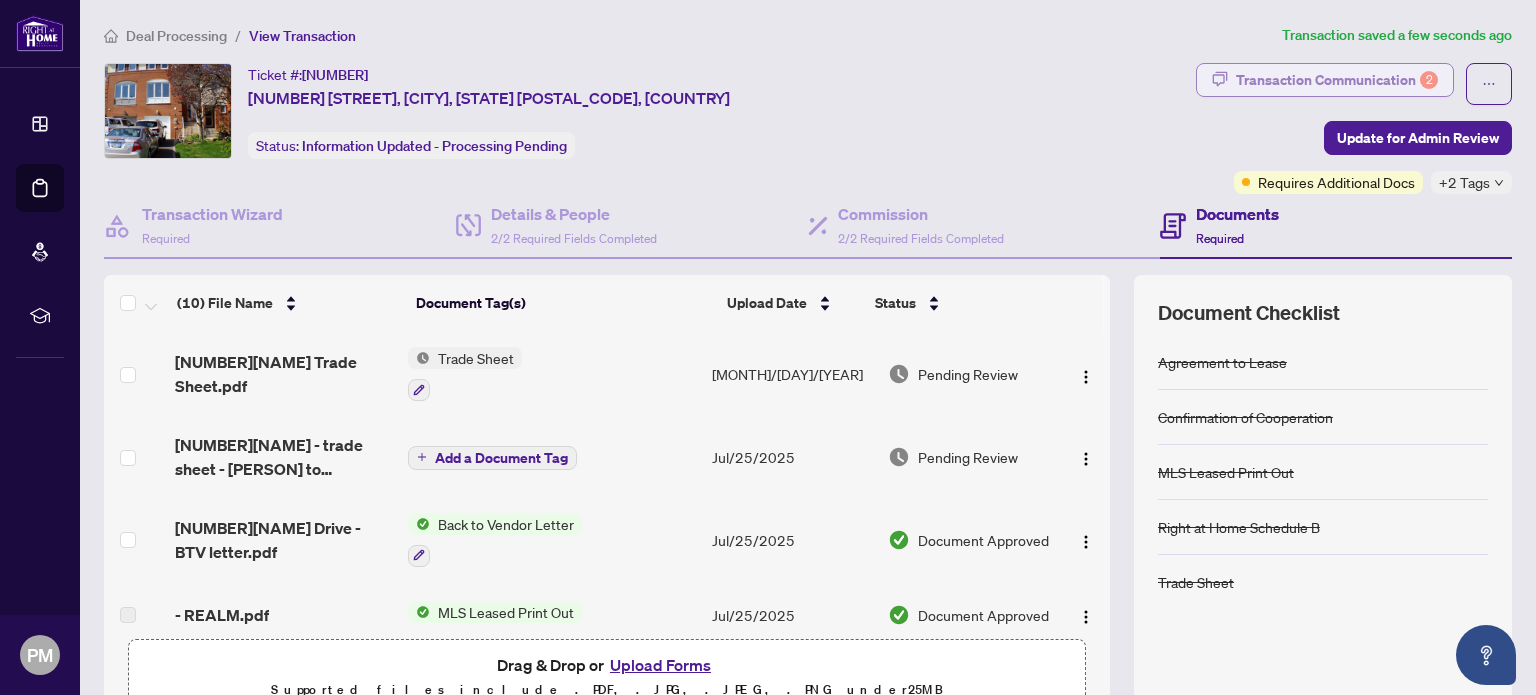 click on "Transaction Communication 2" at bounding box center (1337, 80) 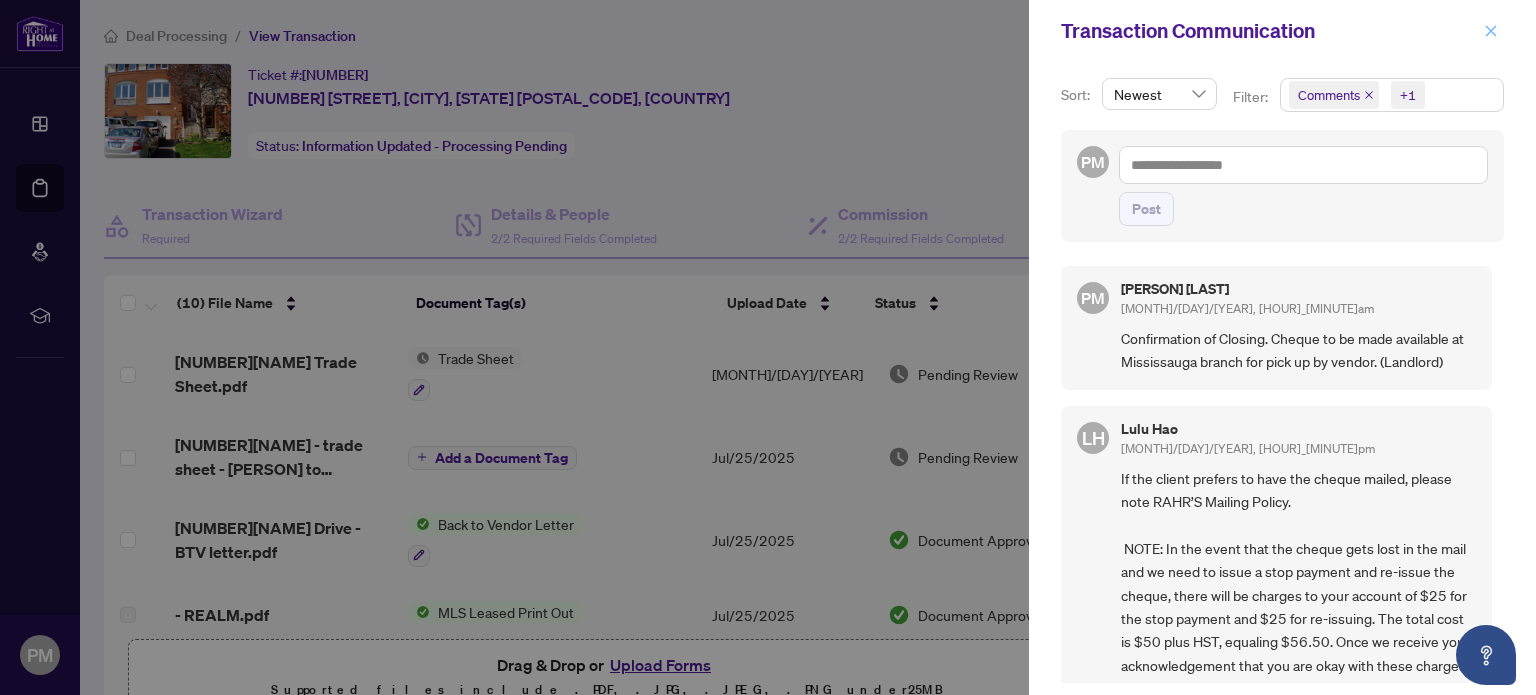 click 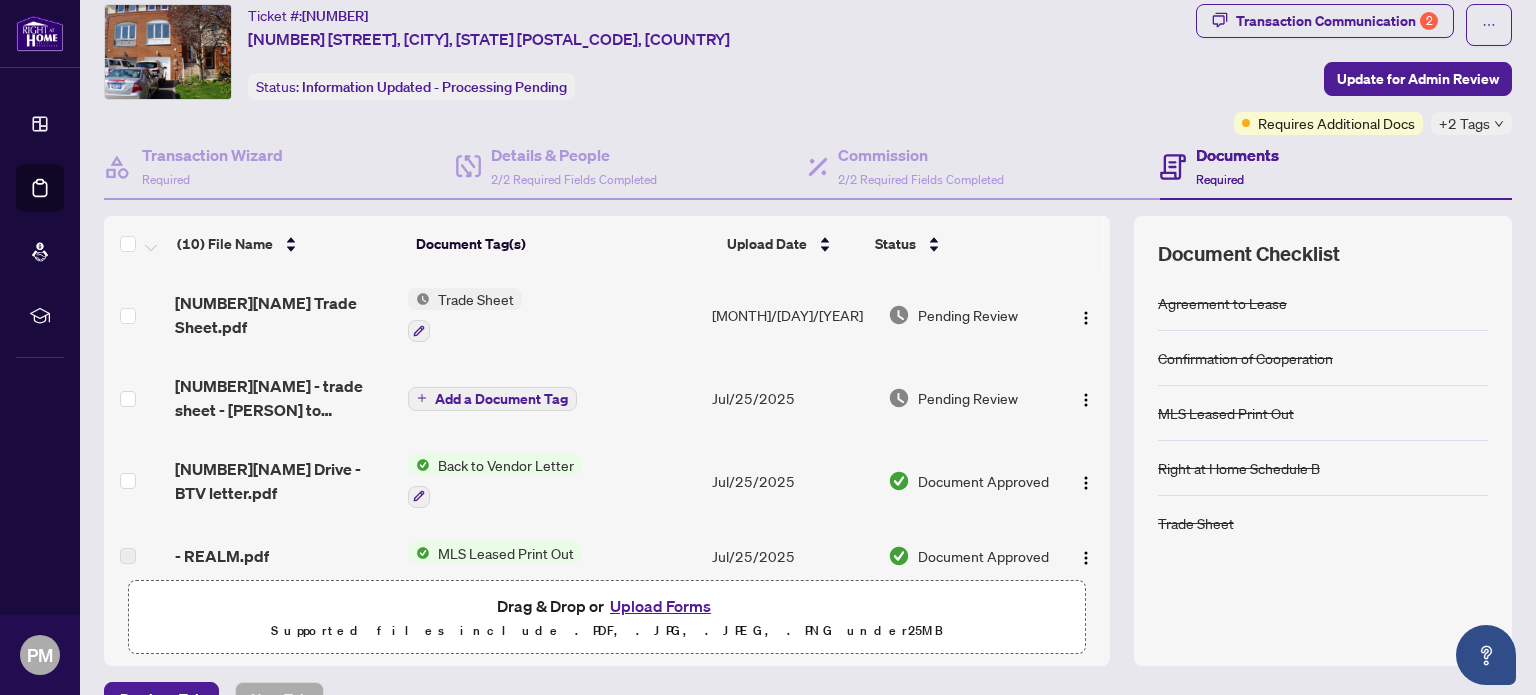scroll, scrollTop: 0, scrollLeft: 0, axis: both 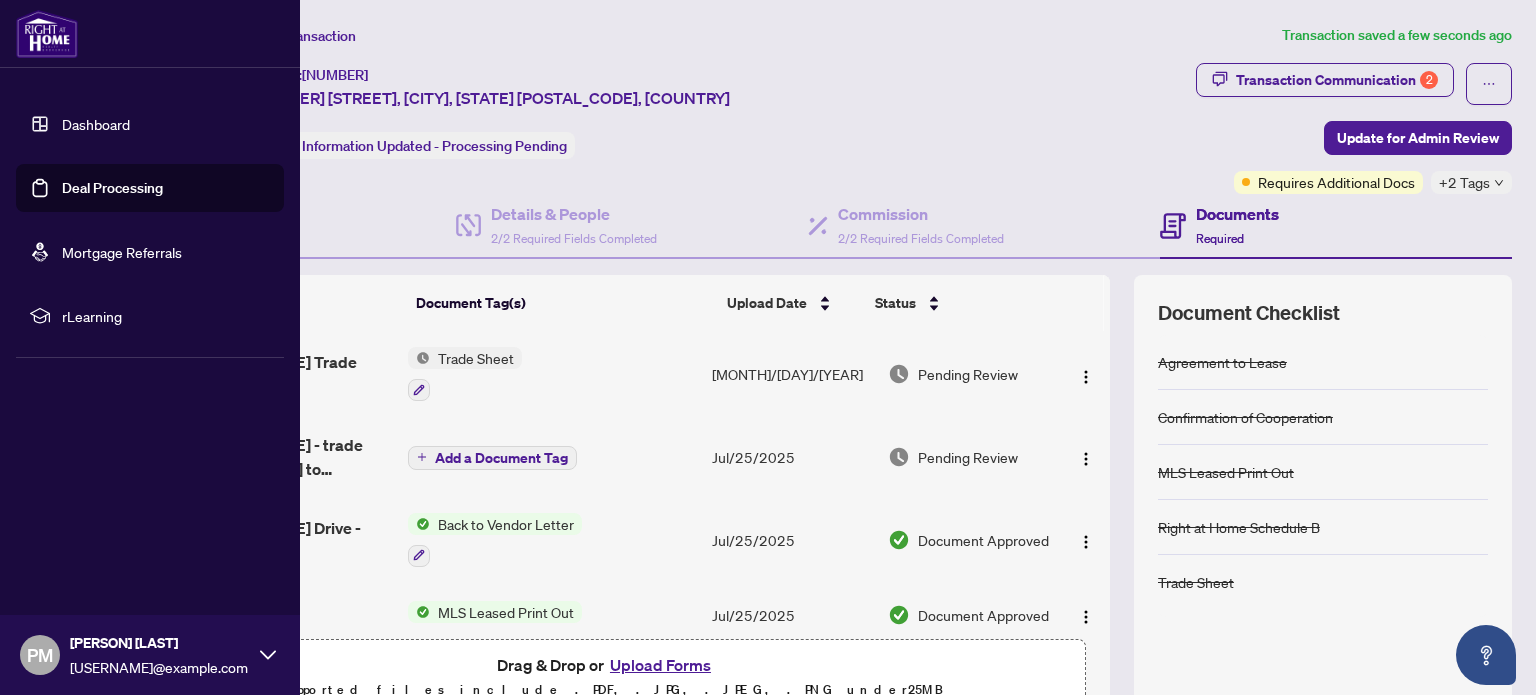 click on "Deal Processing" at bounding box center [112, 188] 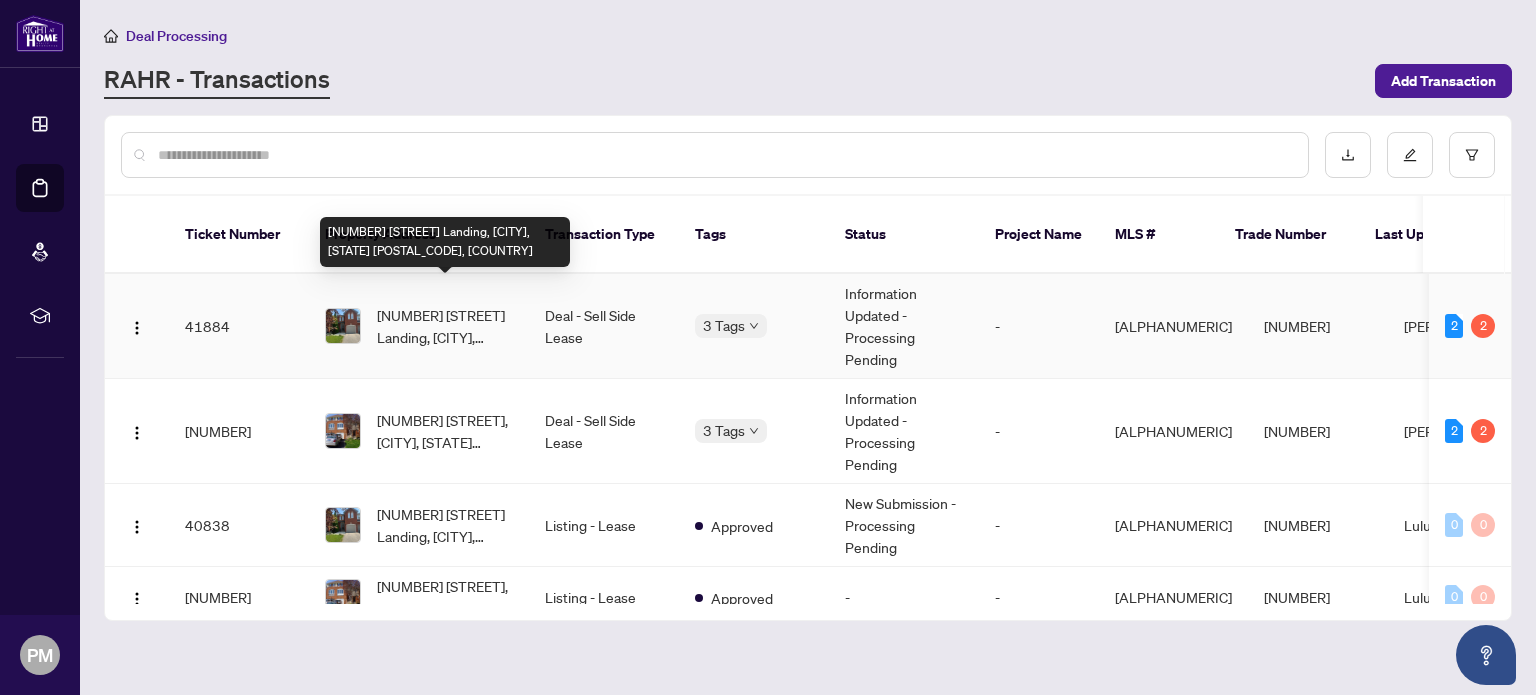 click on "[NUMBER] [STREET] Landing, [CITY], [STATE] [POSTAL_CODE], [COUNTRY]" at bounding box center (445, 326) 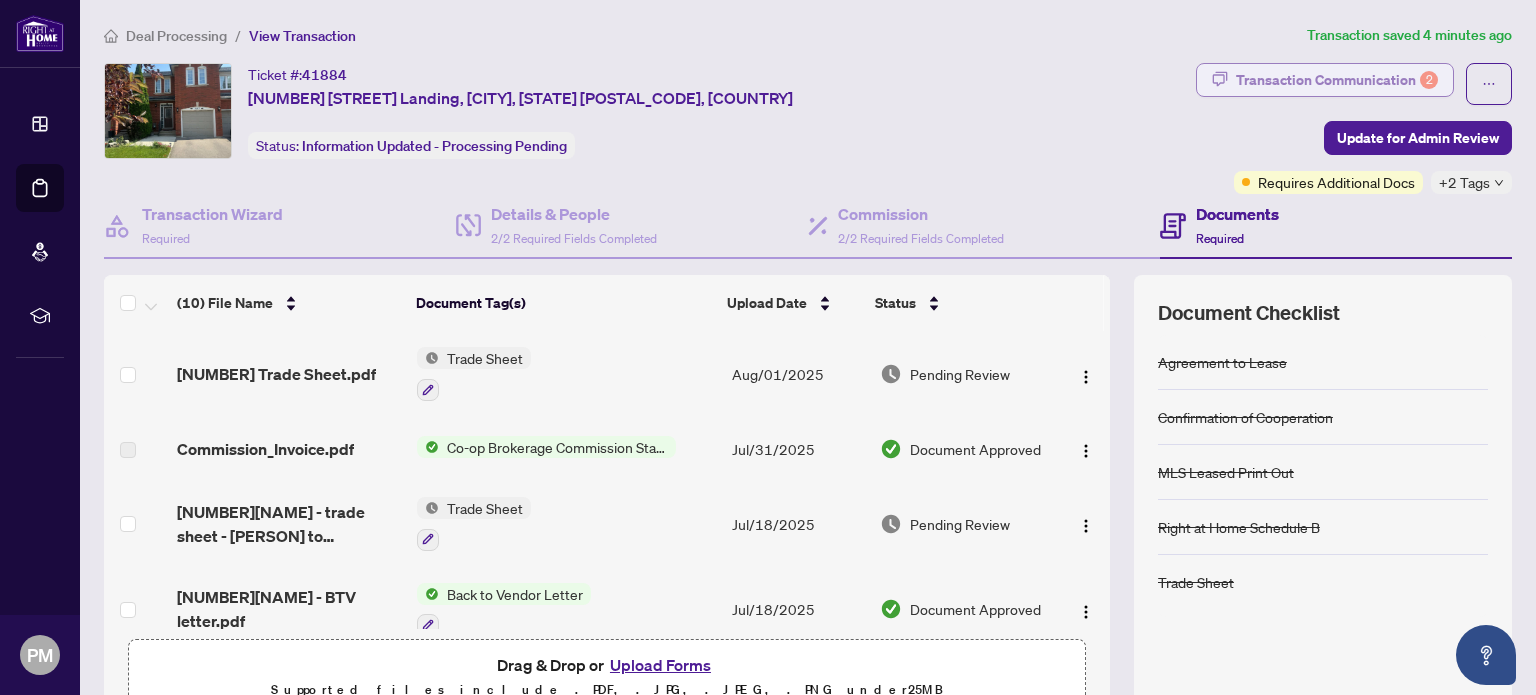 click on "Transaction Communication 2" at bounding box center (1337, 80) 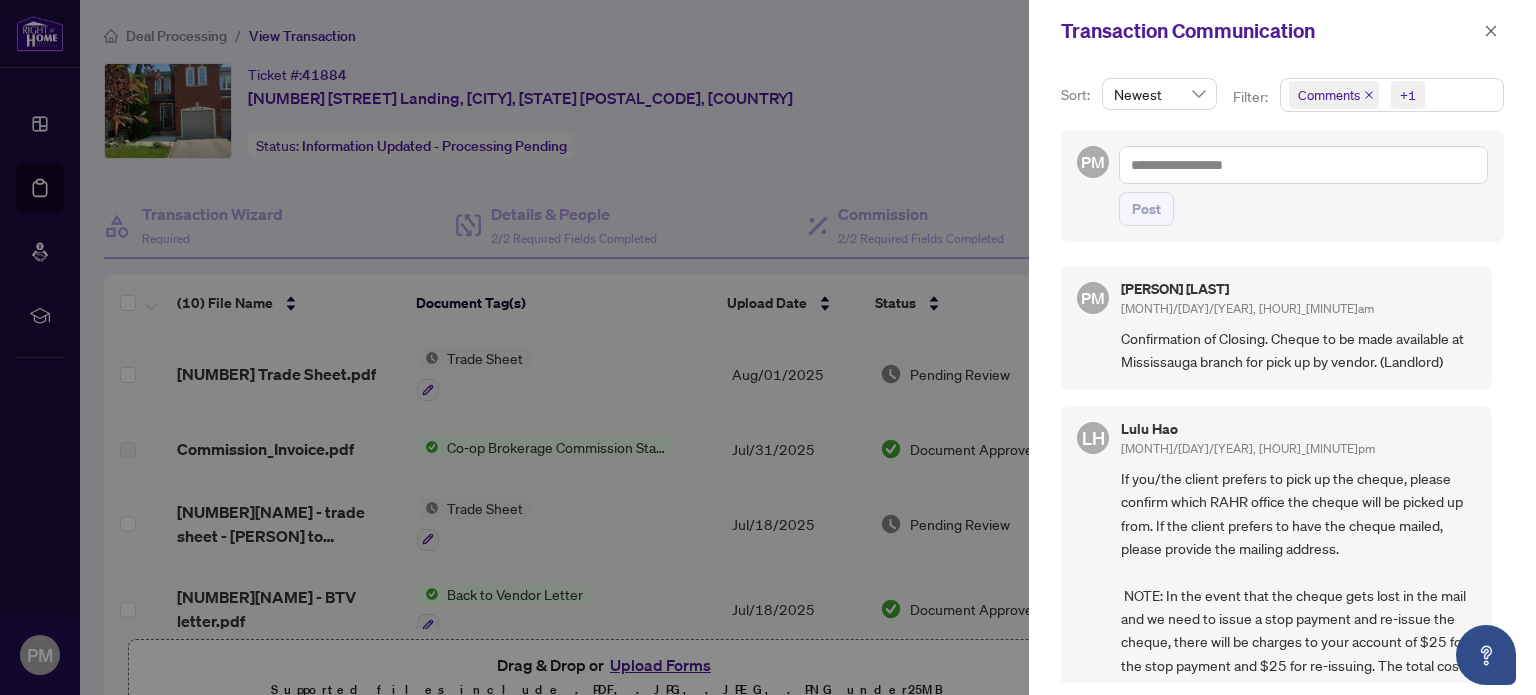 click at bounding box center (768, 347) 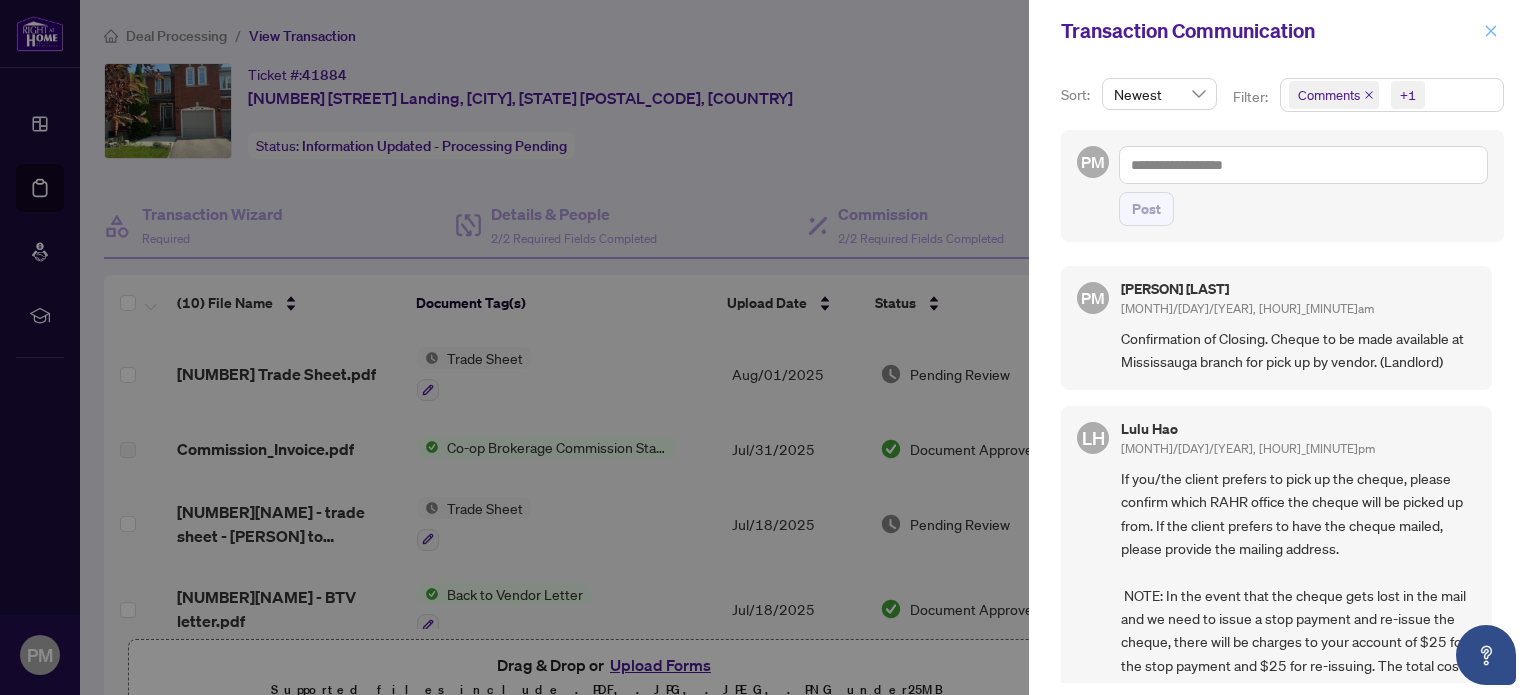 click 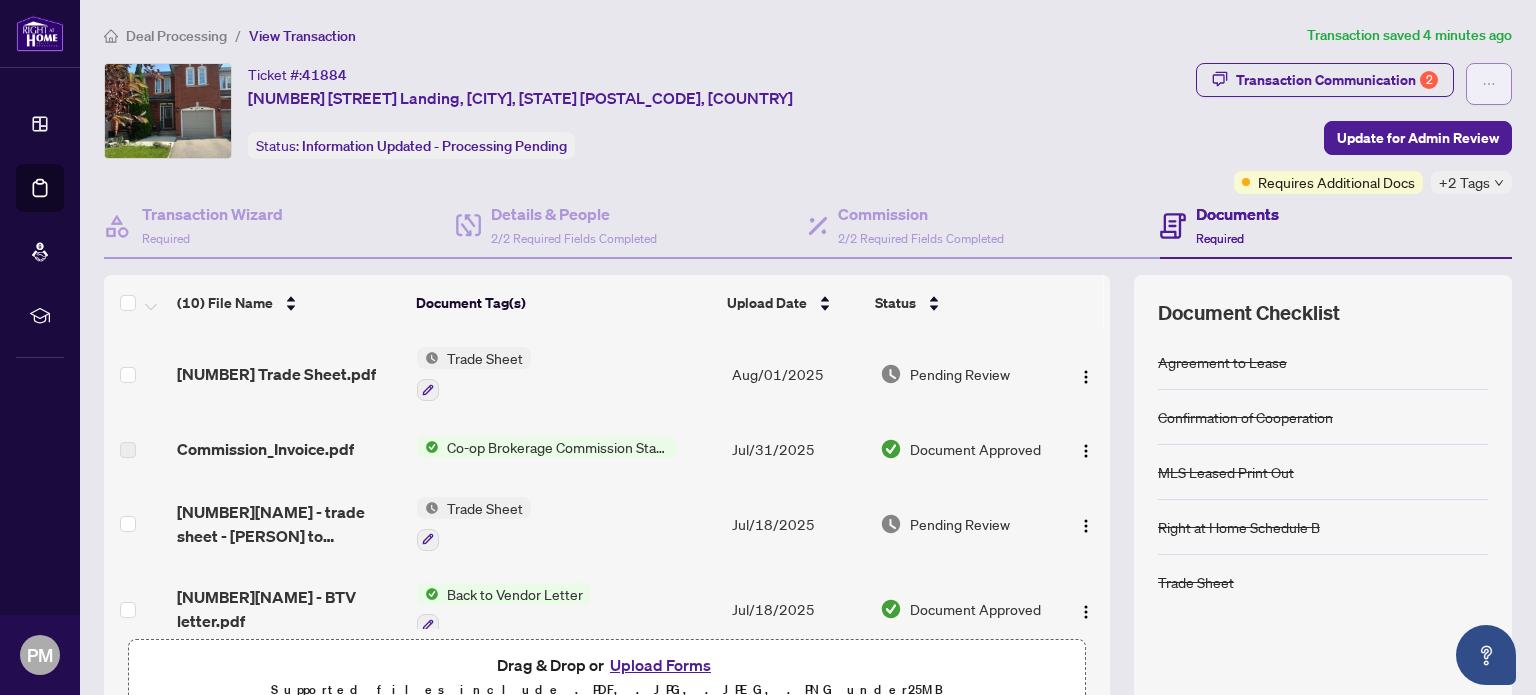 click at bounding box center [1489, 84] 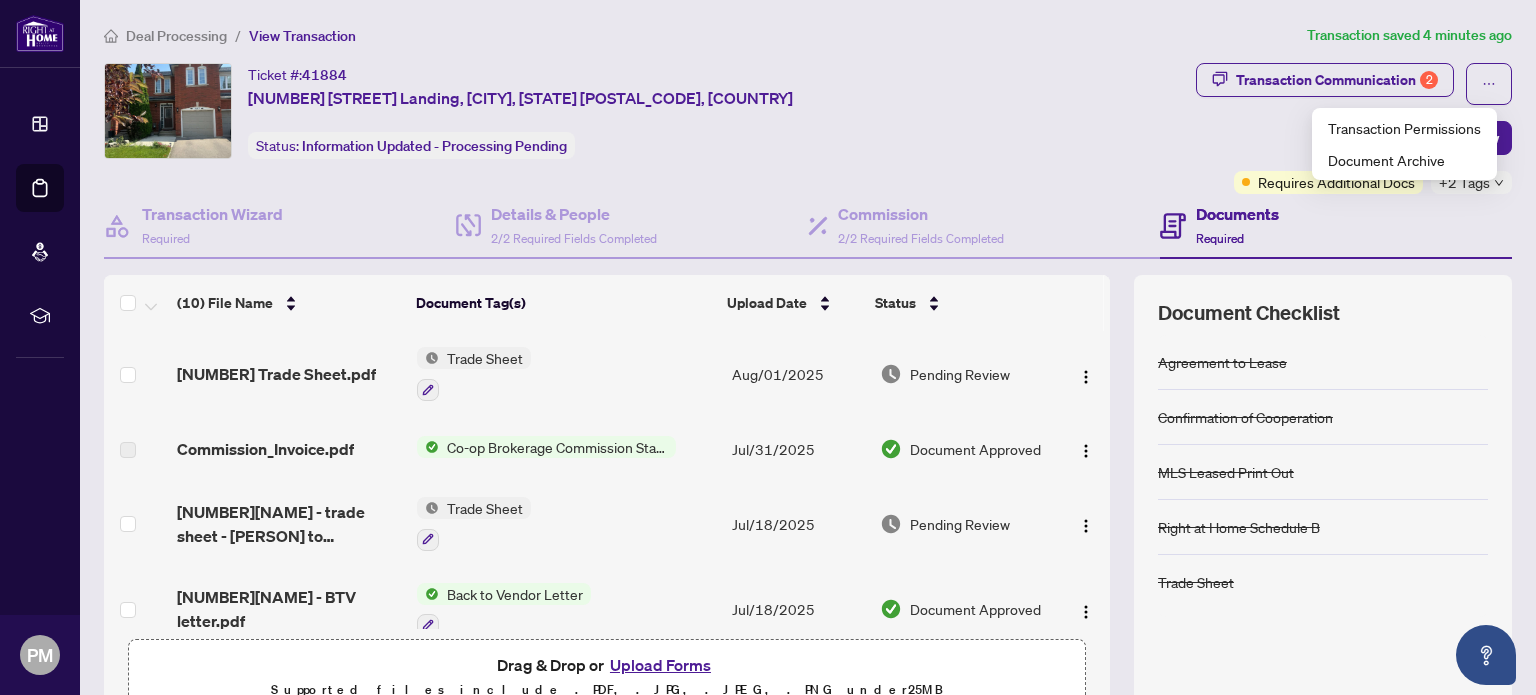 click on "Ticket #: [NUMBER] [NUMBER][NAME] Landing, [CITY], [STATE] [POSTAL_CODE], [COUNTRY] Status: Information Updated - Processing Pending" at bounding box center [646, 111] 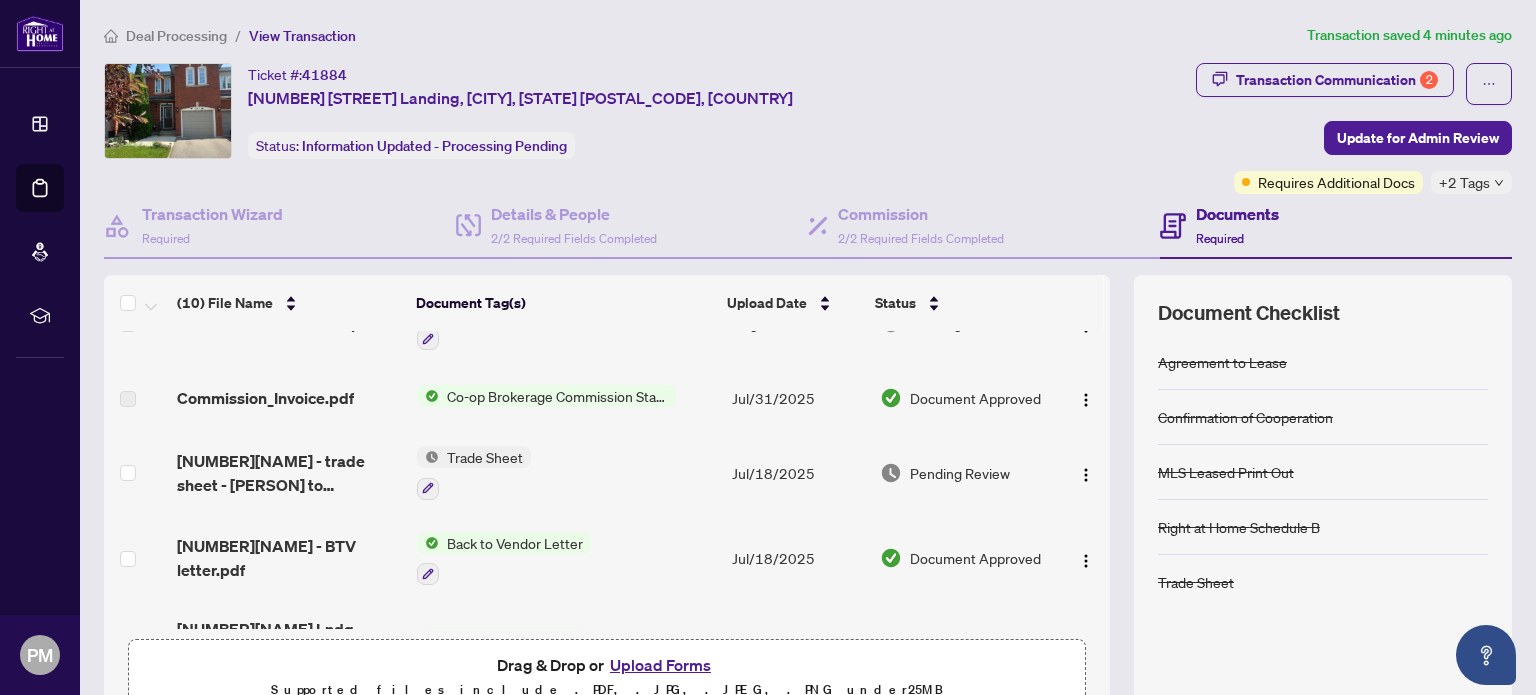 scroll, scrollTop: 0, scrollLeft: 0, axis: both 